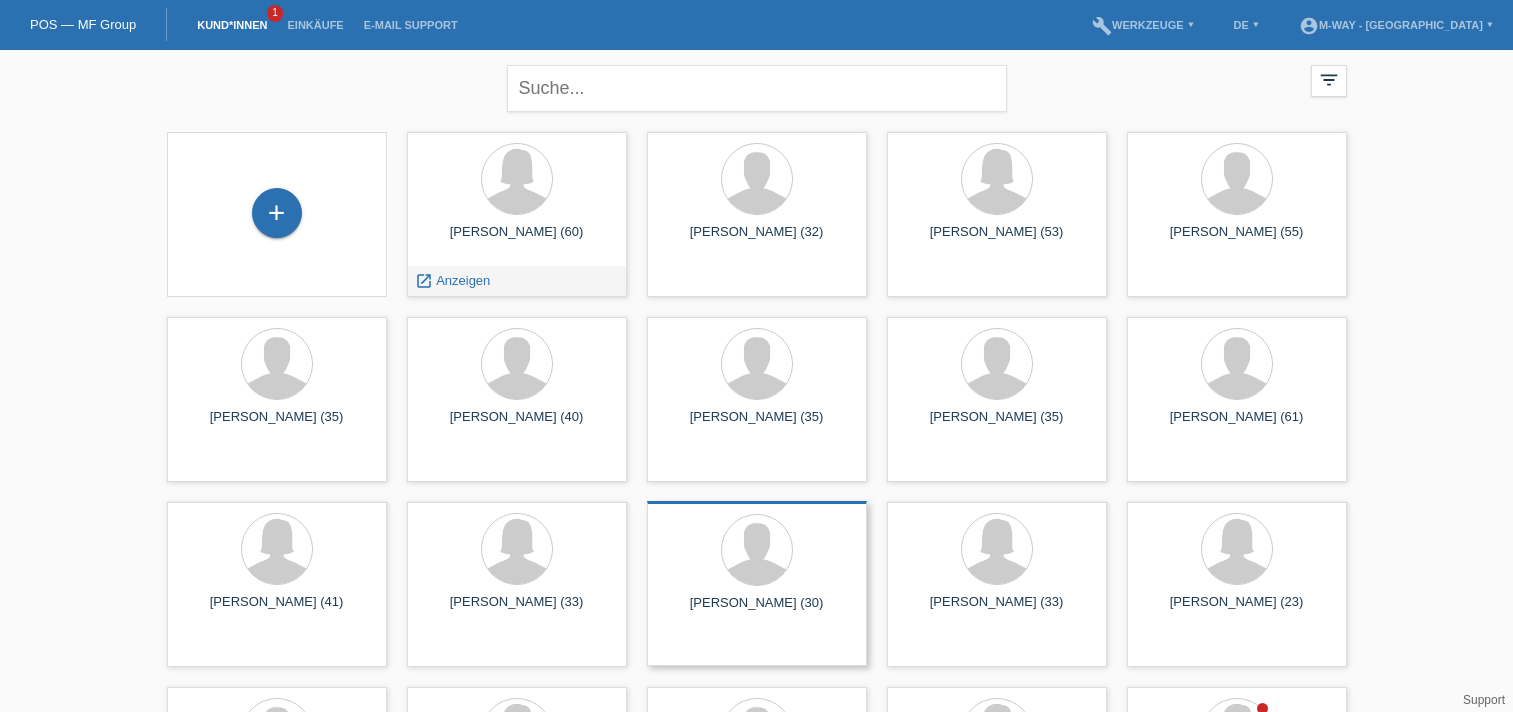 scroll, scrollTop: 0, scrollLeft: 0, axis: both 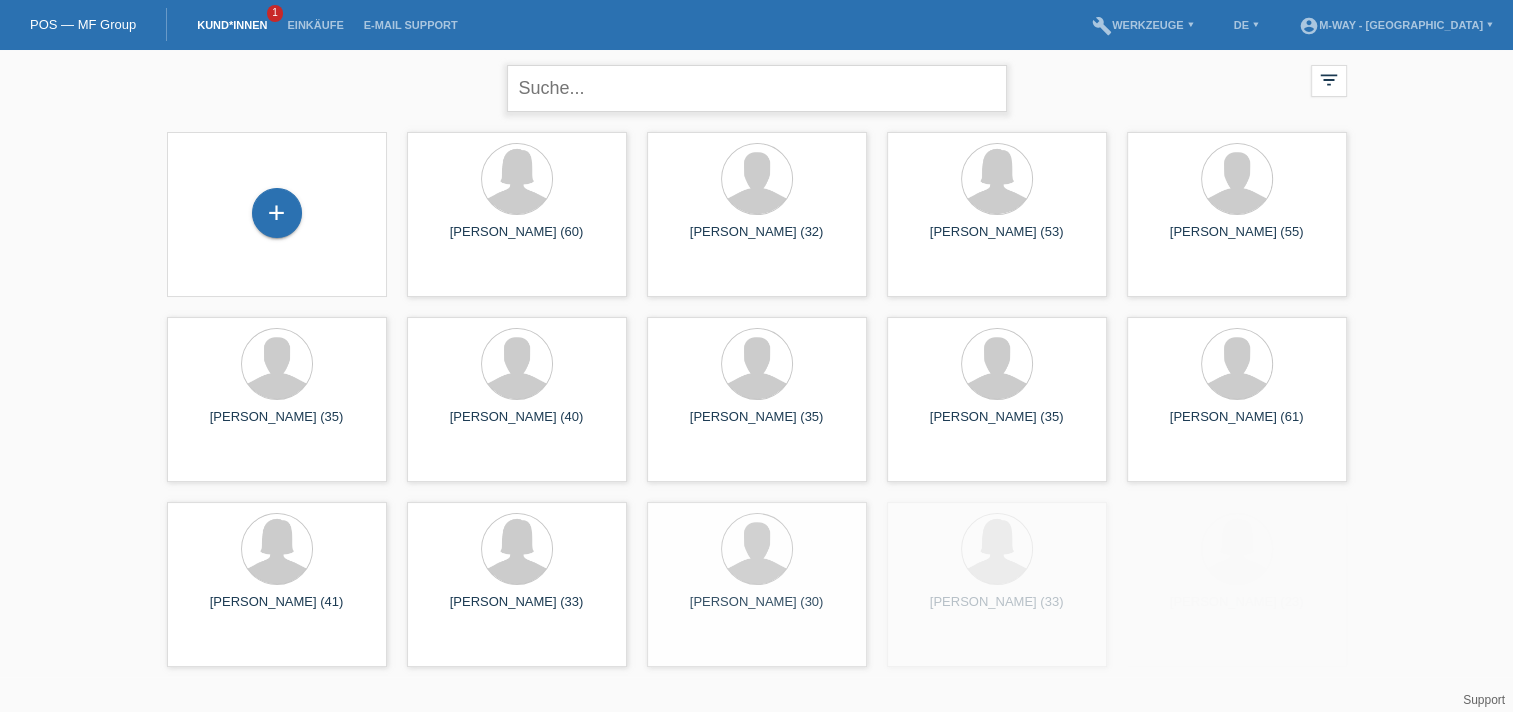 click at bounding box center [757, 88] 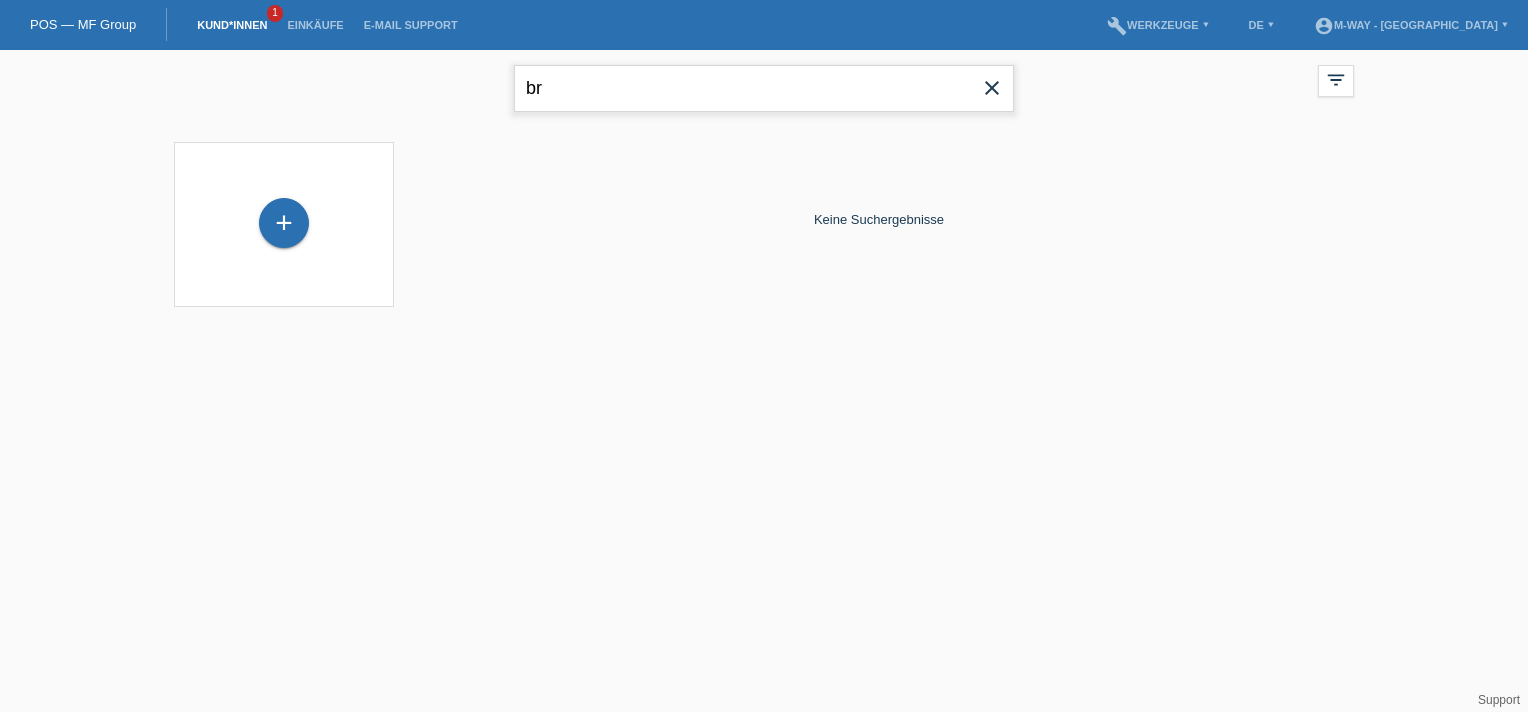 type on "b" 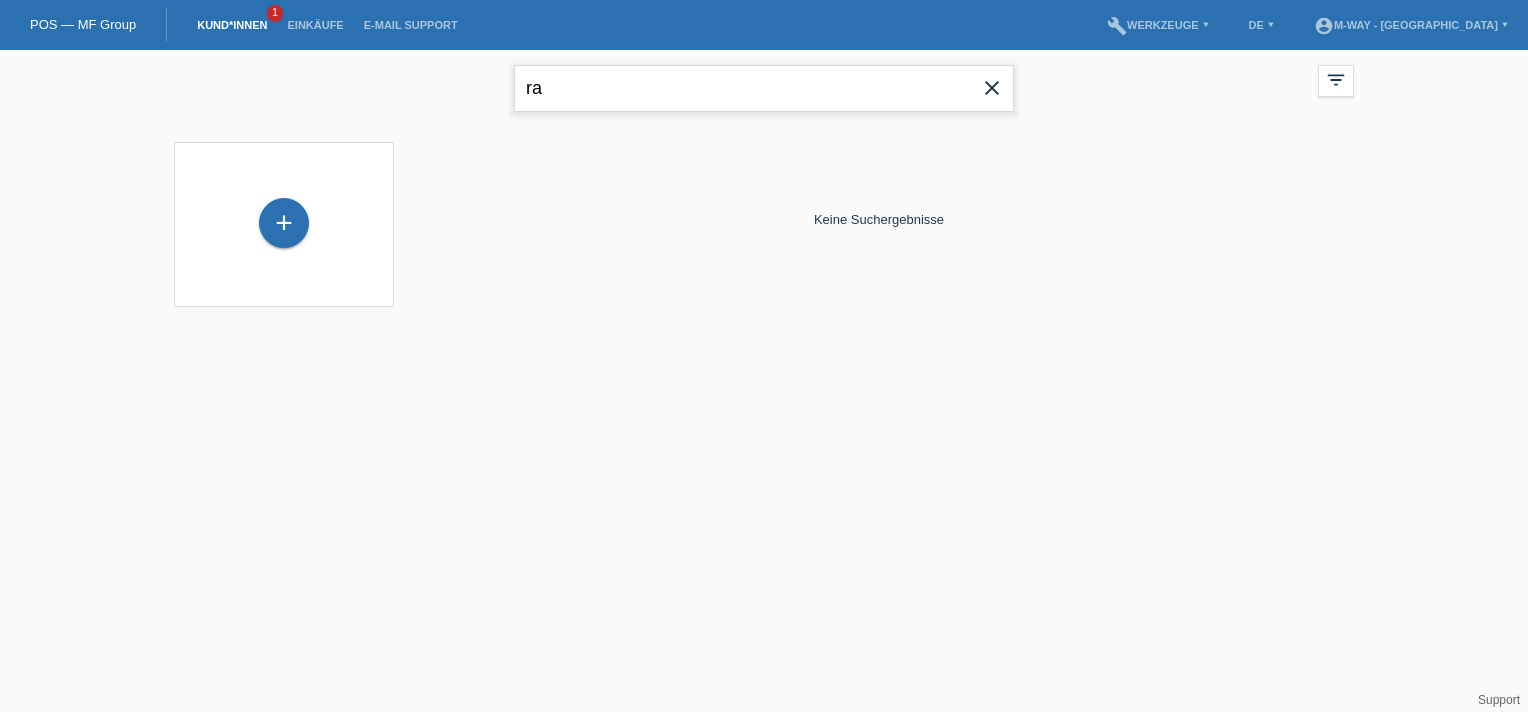 type on "r" 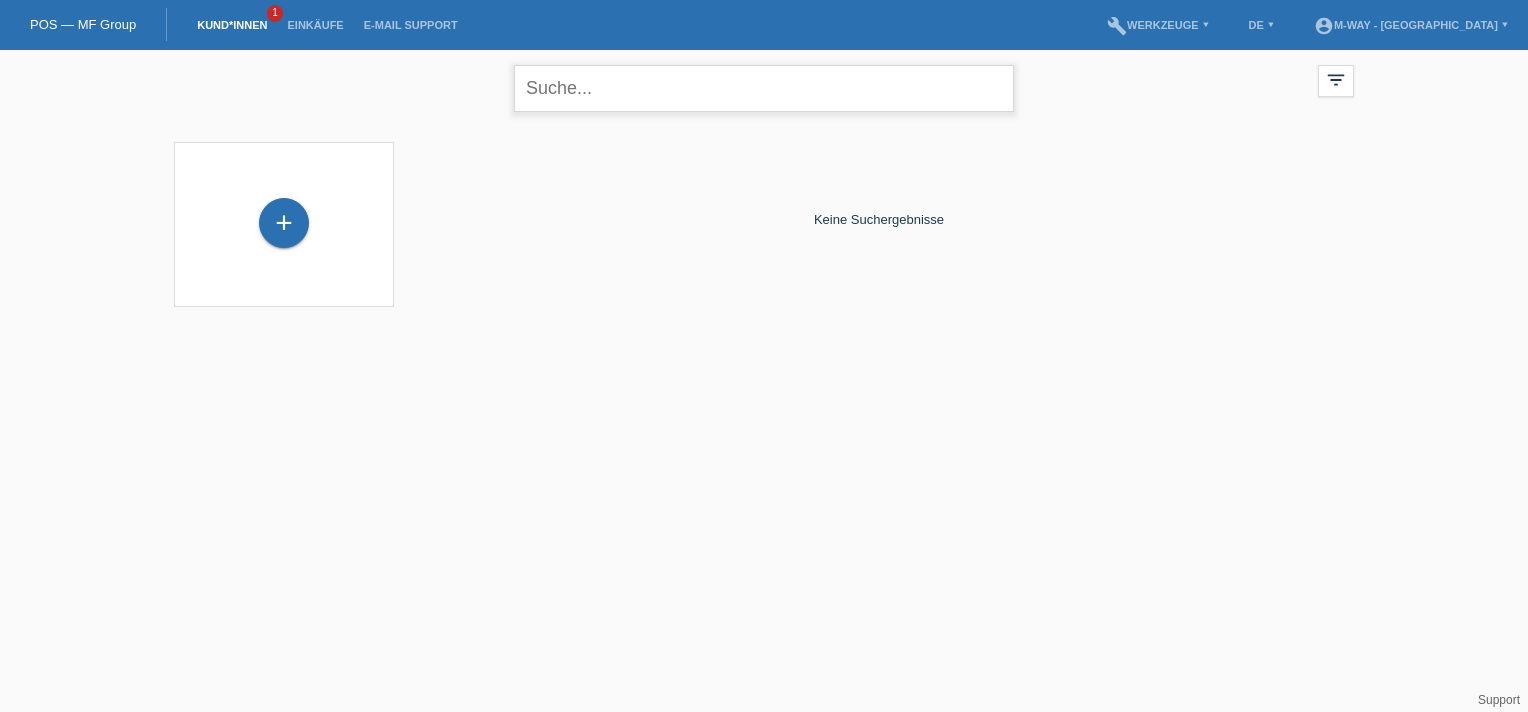 type 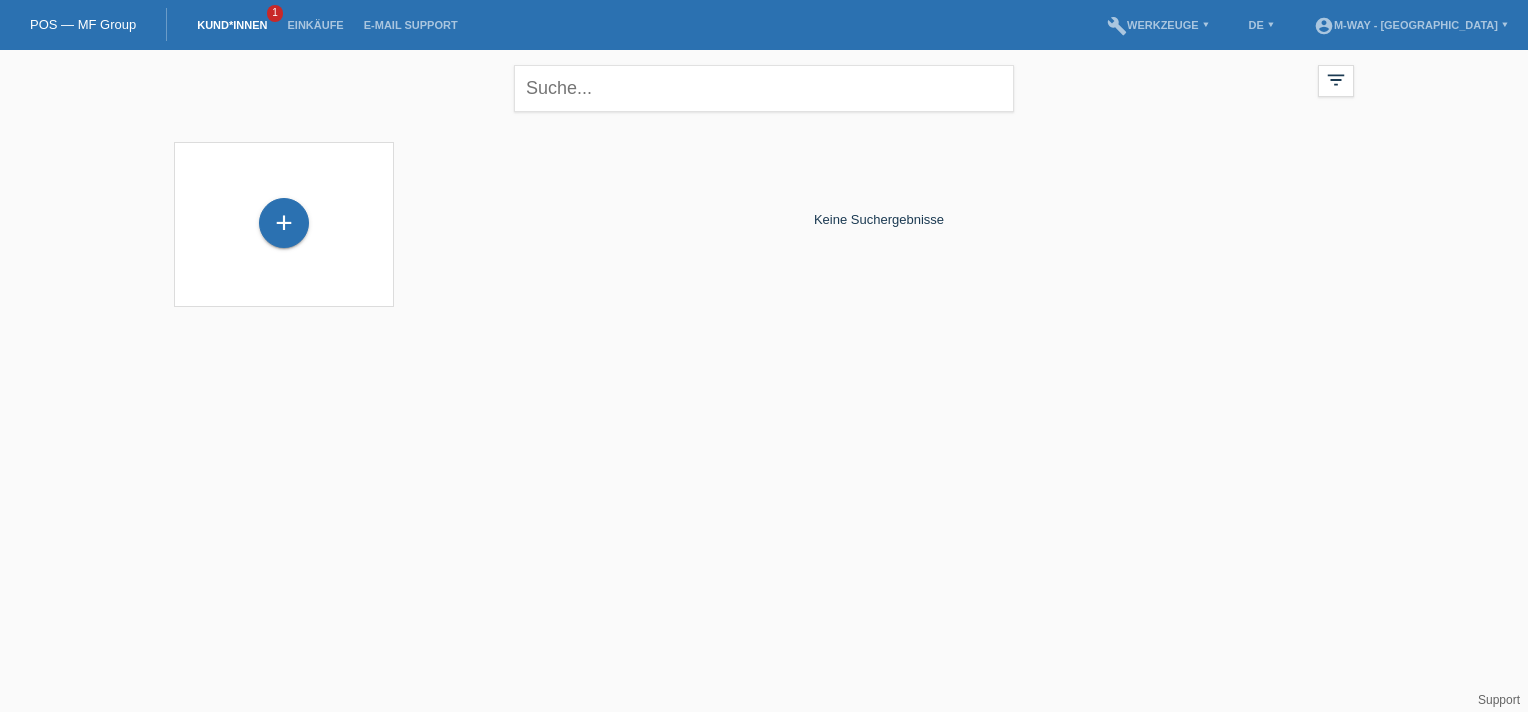 click on "Kund*innen" at bounding box center [232, 25] 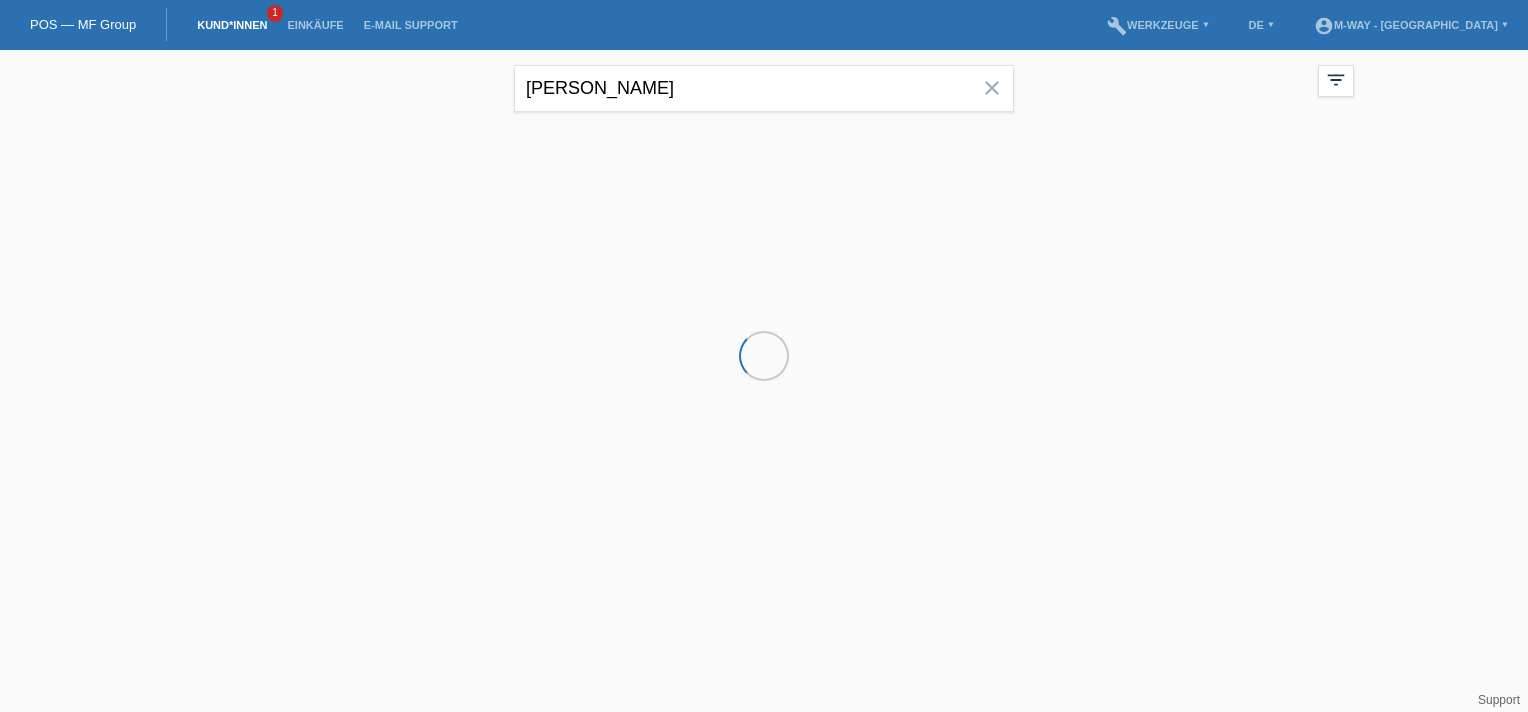 scroll, scrollTop: 0, scrollLeft: 0, axis: both 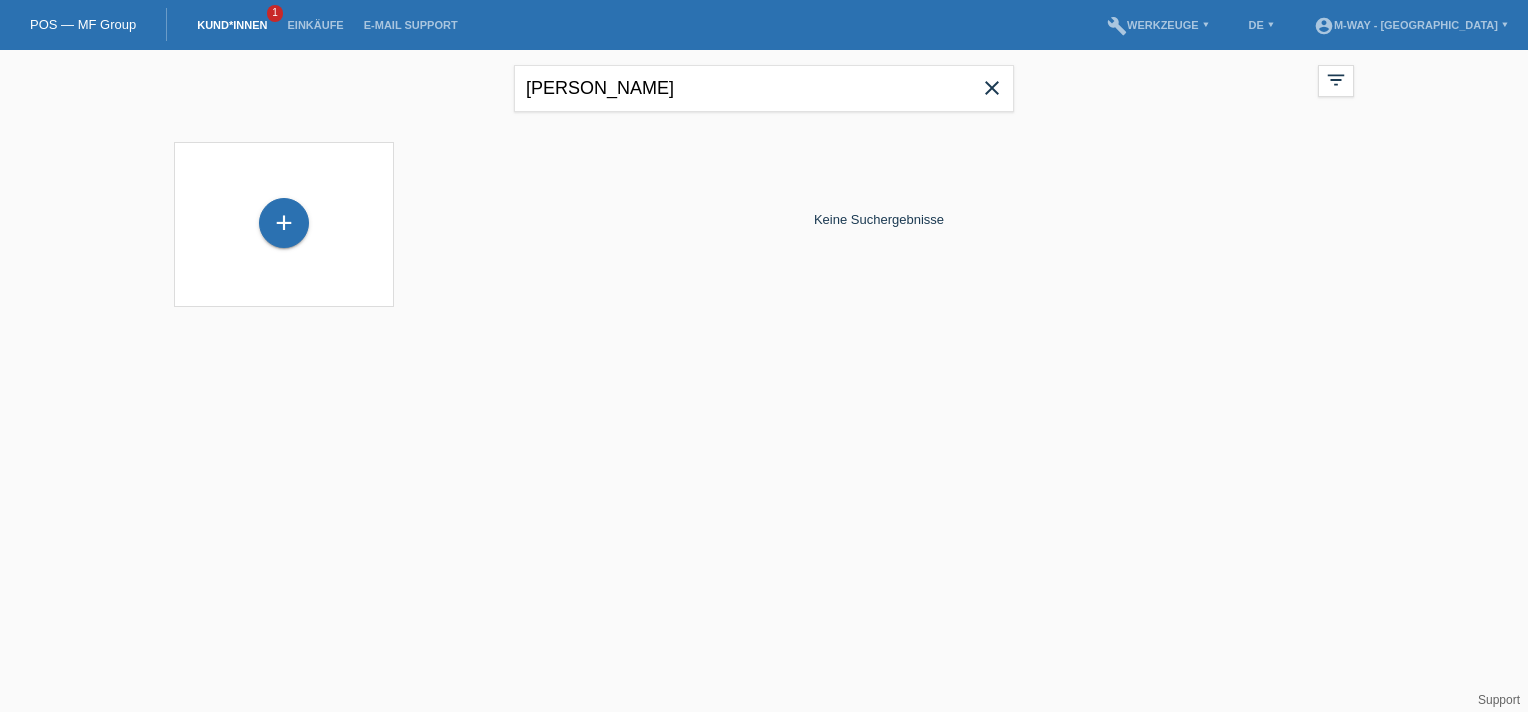 click on "1" at bounding box center (275, 13) 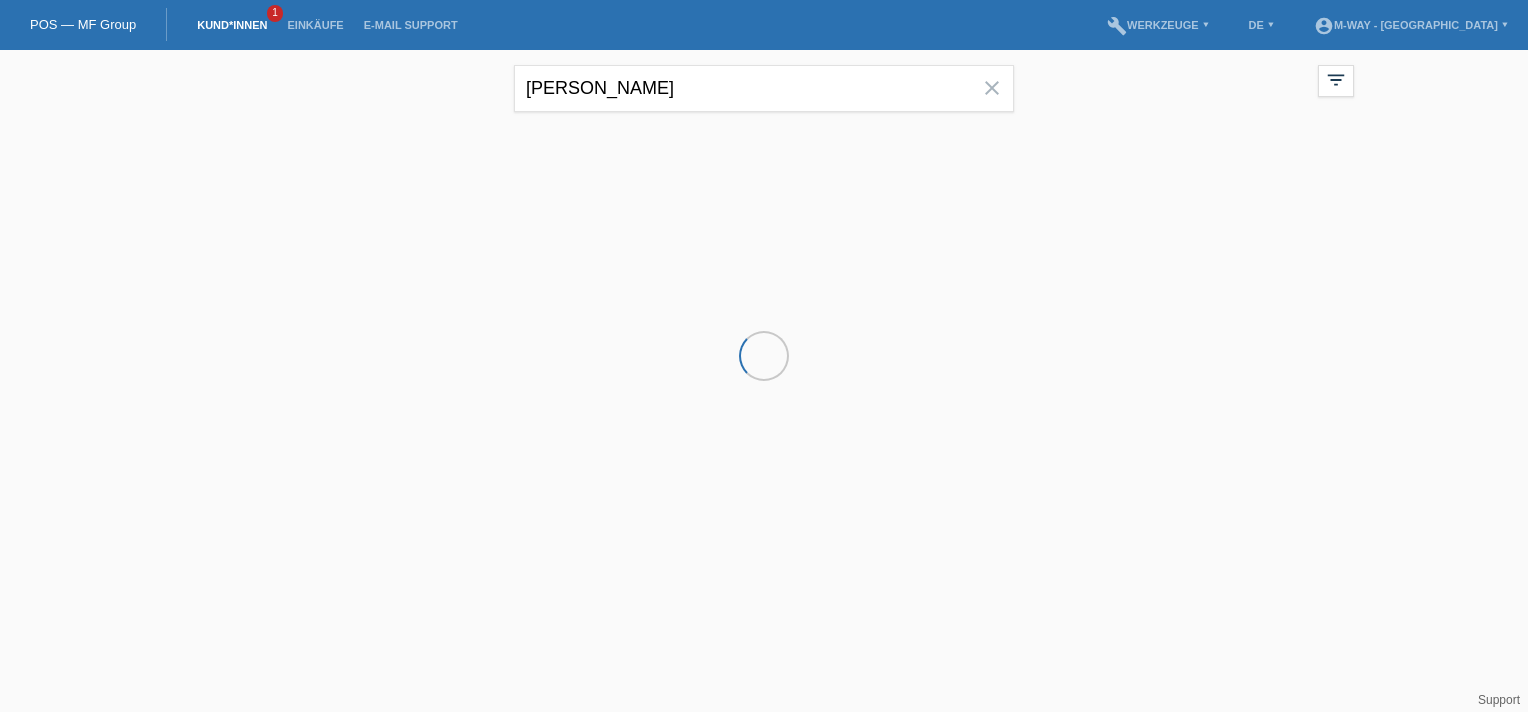 scroll, scrollTop: 0, scrollLeft: 0, axis: both 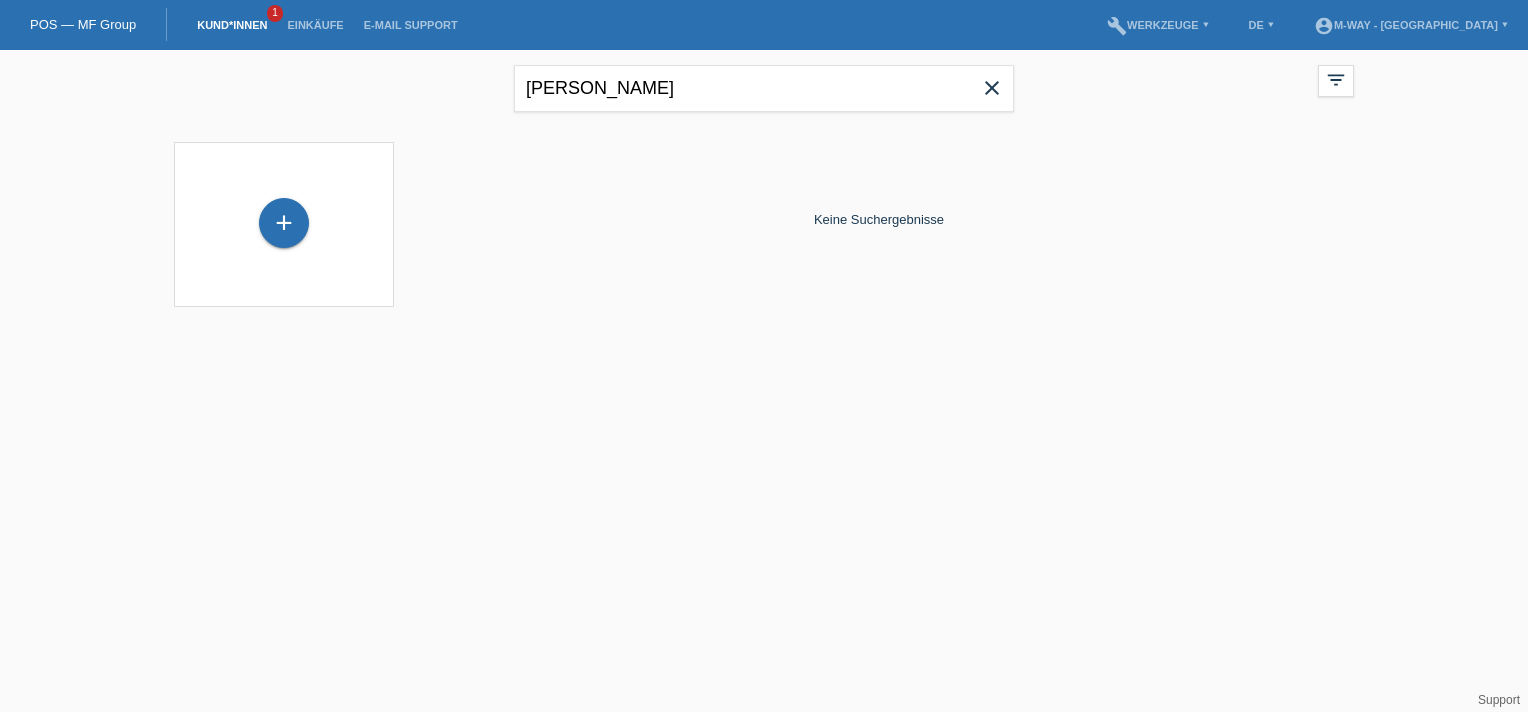 click on "Kund*innen" at bounding box center (232, 25) 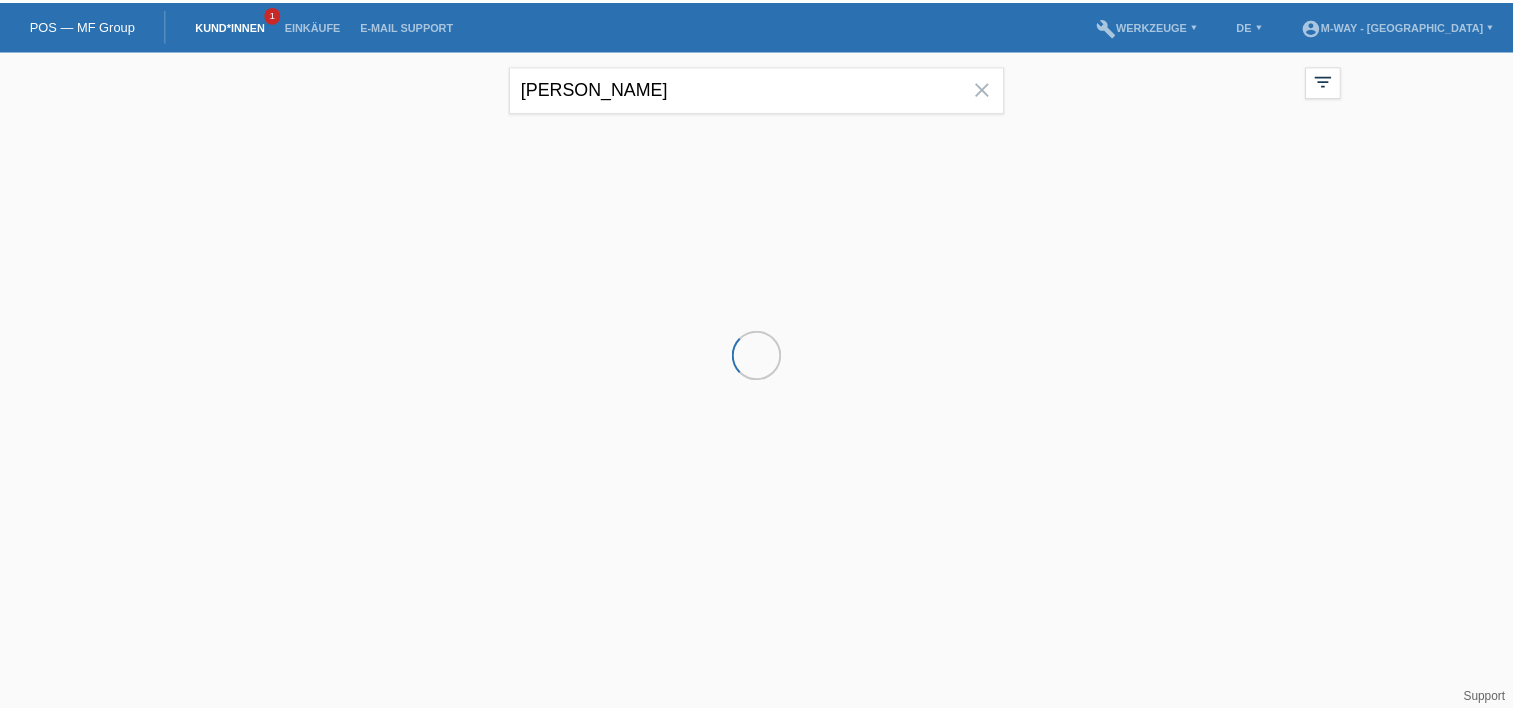 scroll, scrollTop: 0, scrollLeft: 0, axis: both 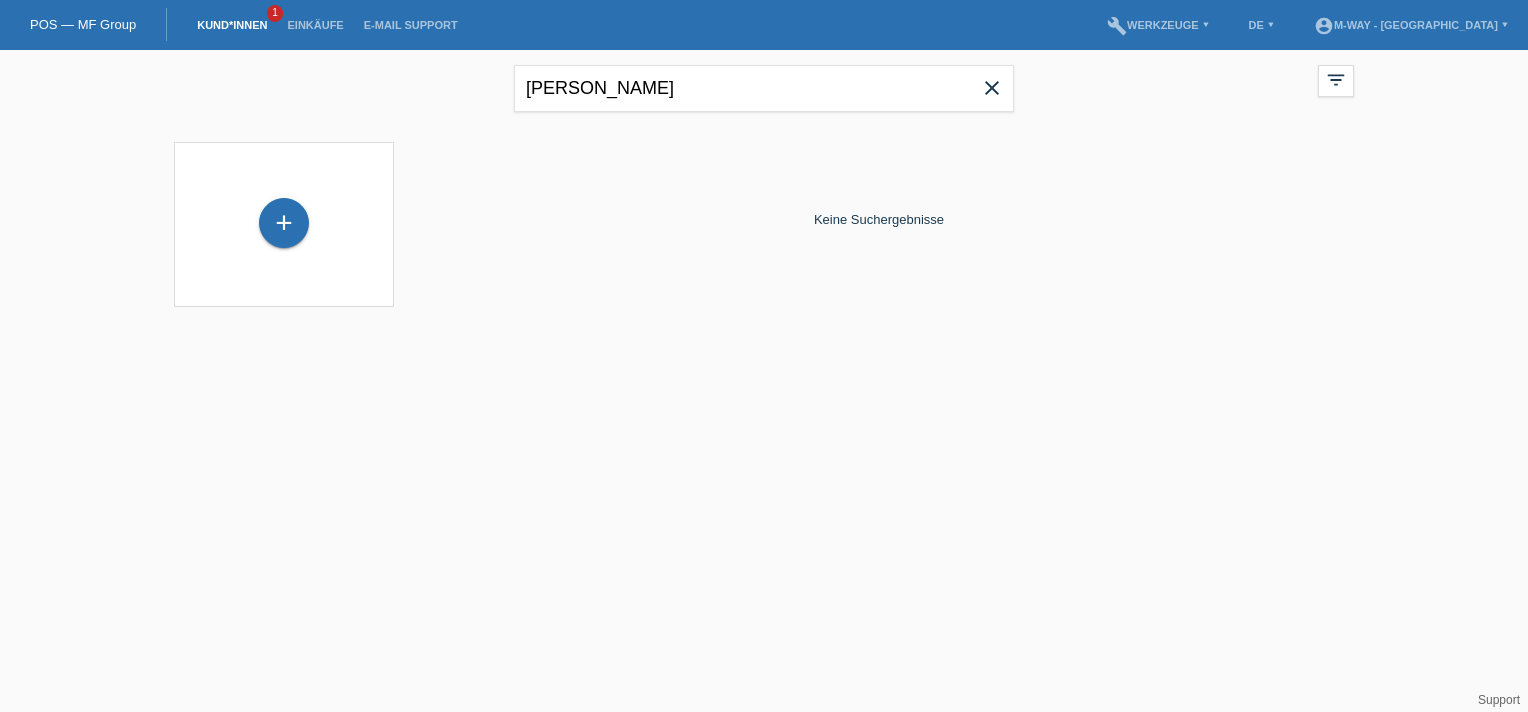 click on "close" at bounding box center [992, 88] 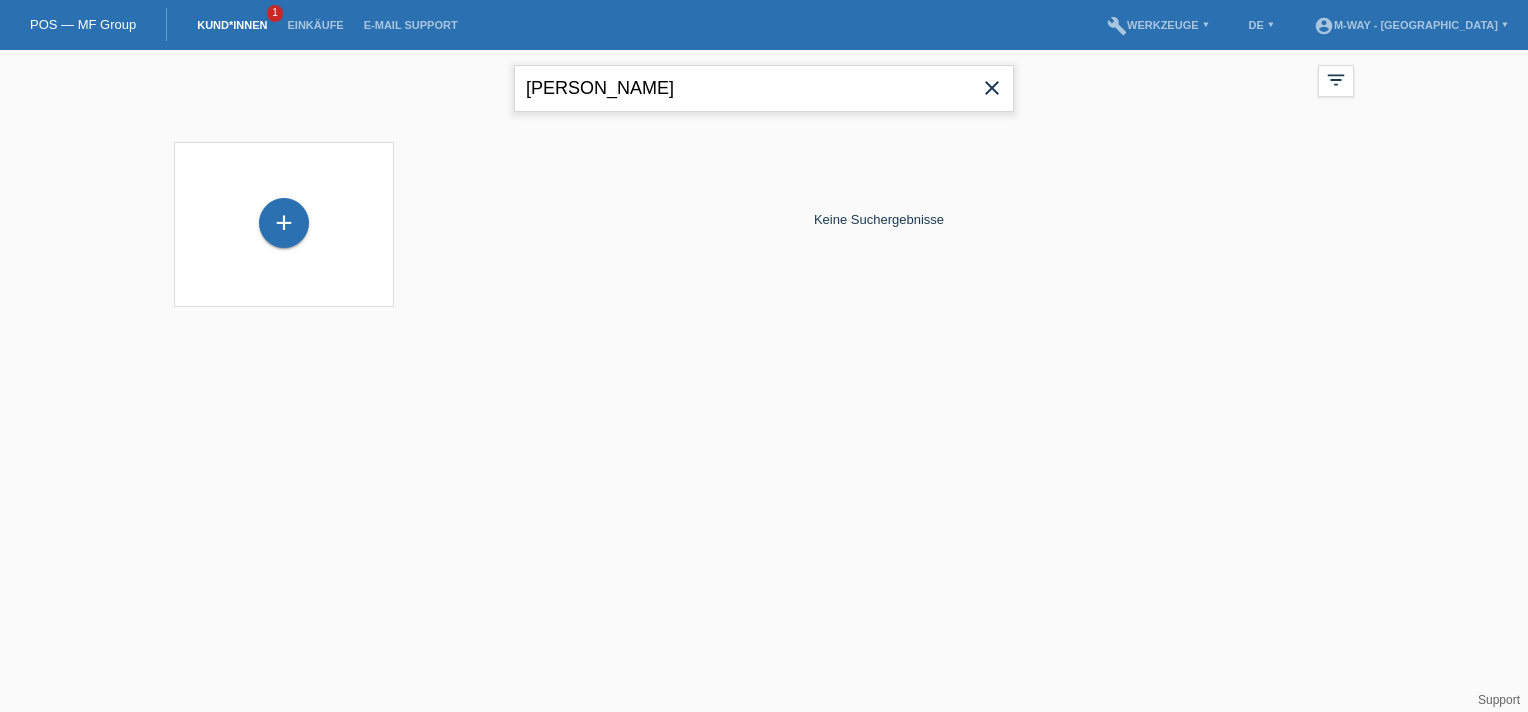 type 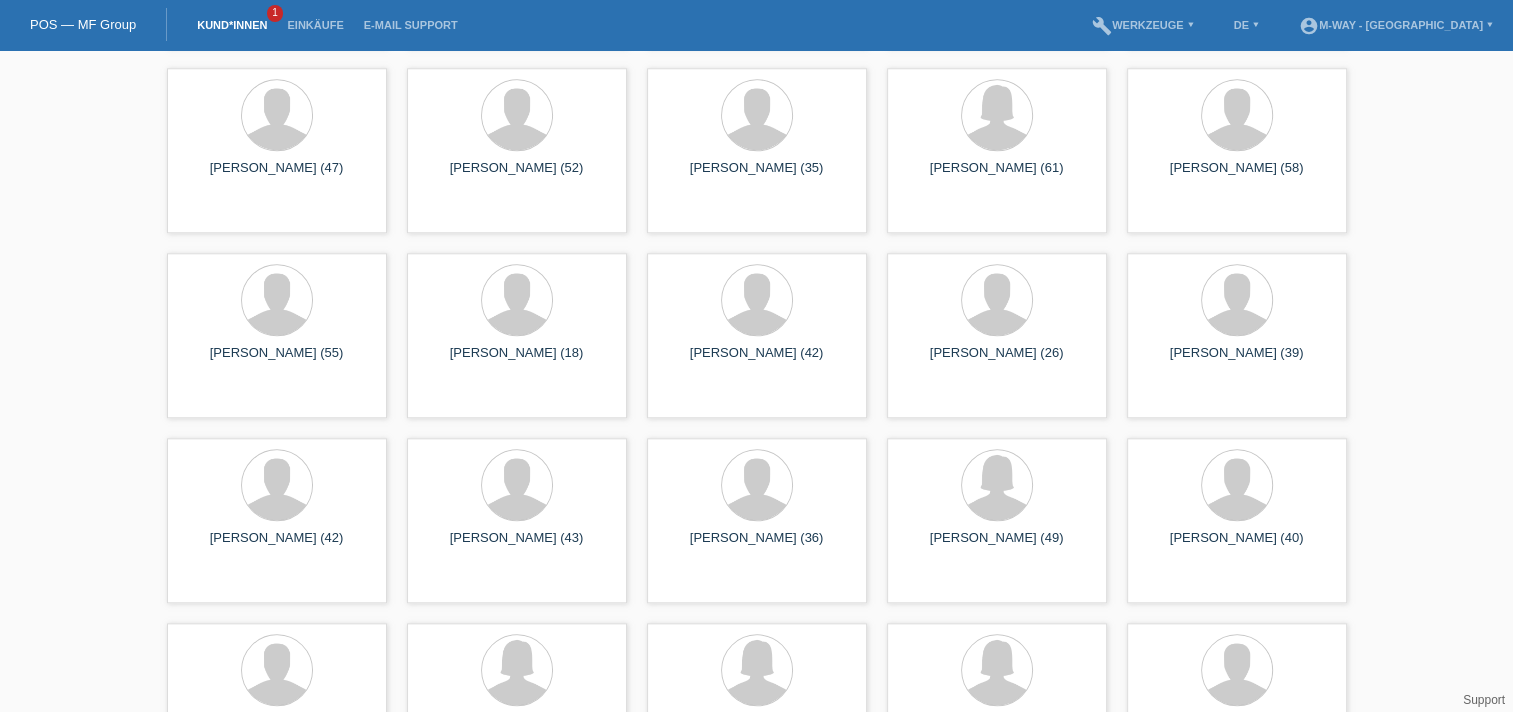 scroll, scrollTop: 1904, scrollLeft: 0, axis: vertical 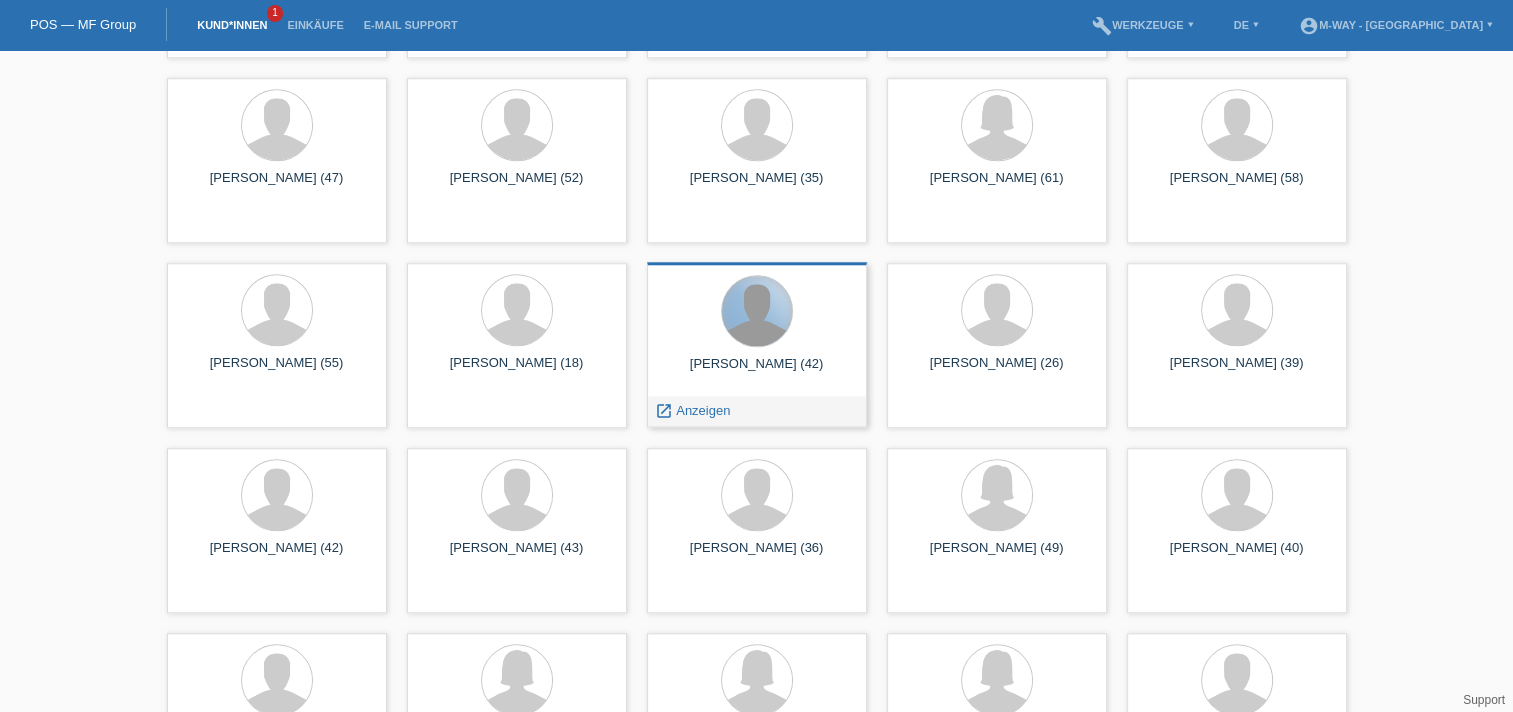click at bounding box center [757, 311] 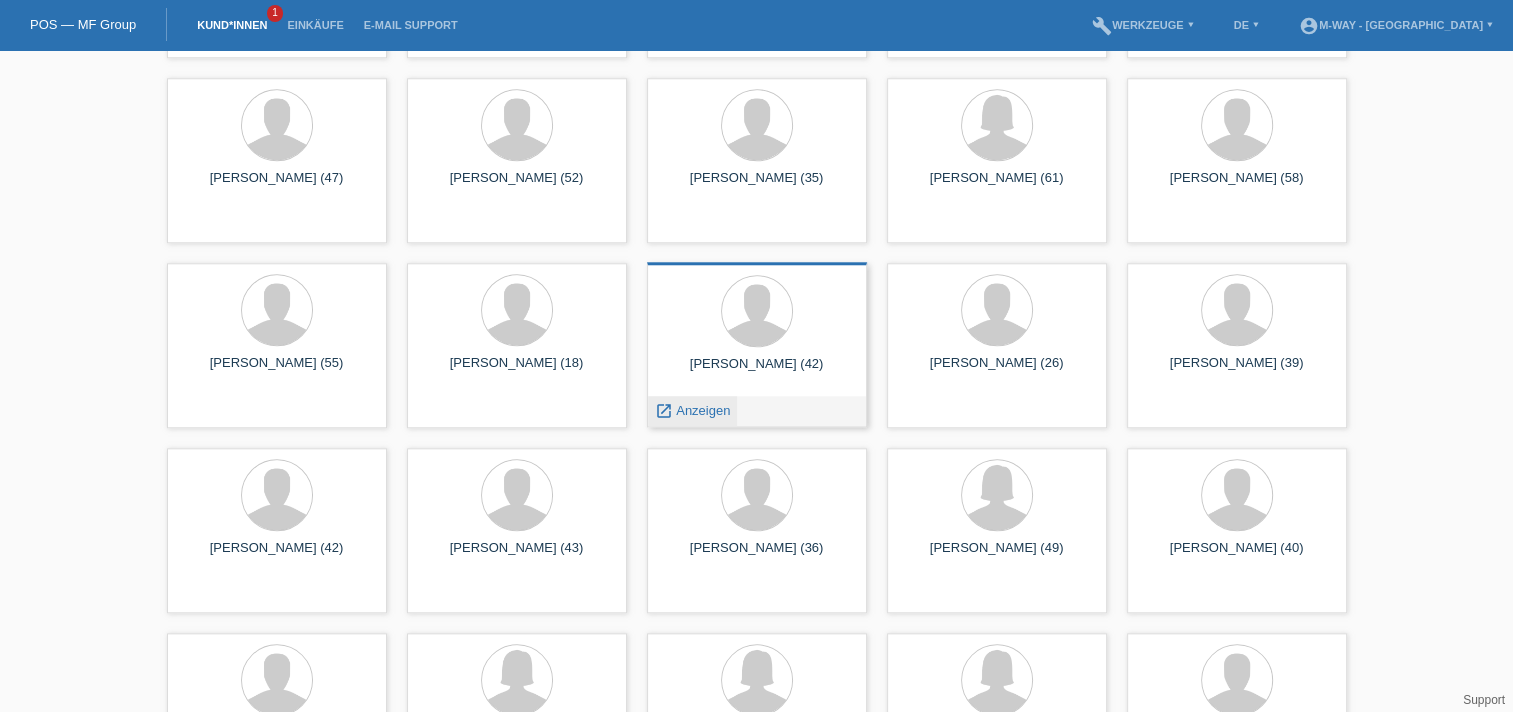 click on "Anzeigen" at bounding box center (703, 410) 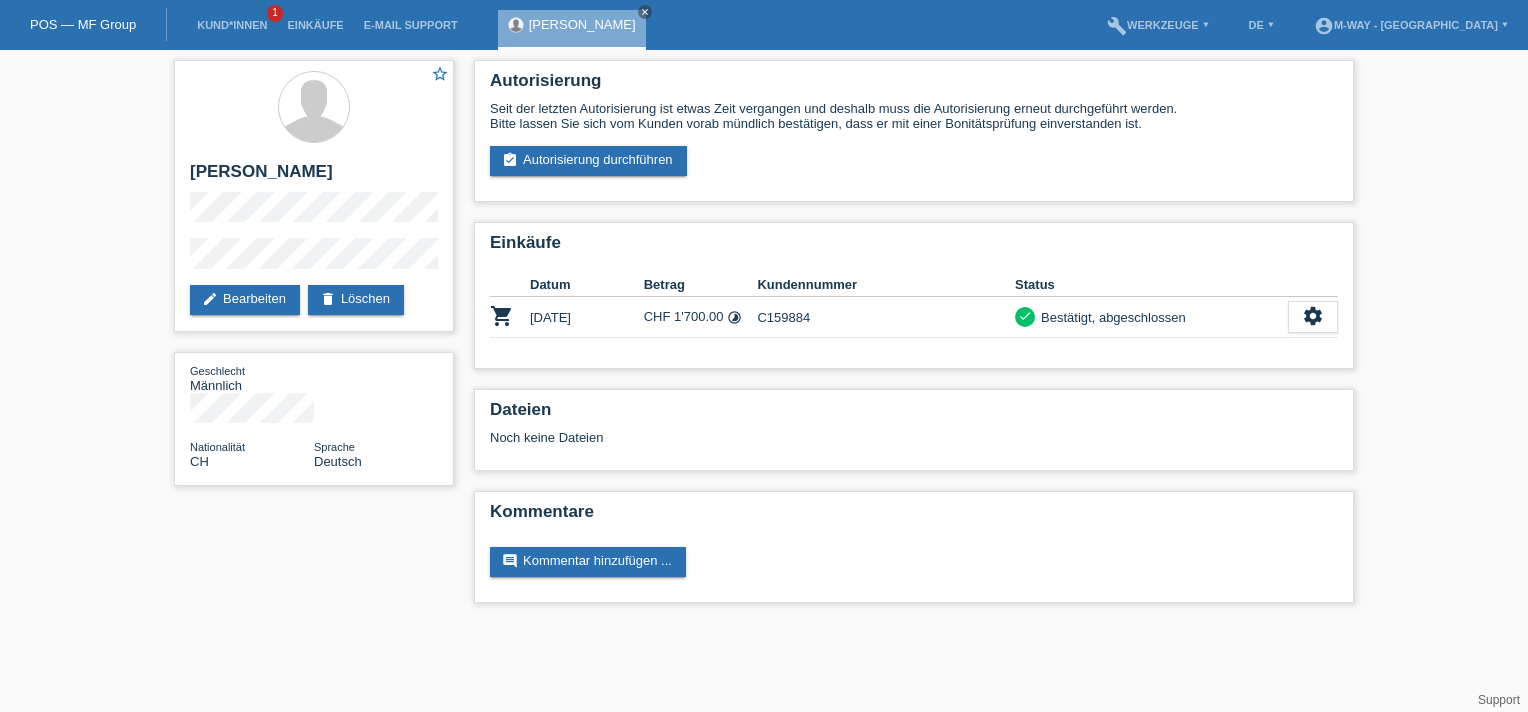 scroll, scrollTop: 0, scrollLeft: 0, axis: both 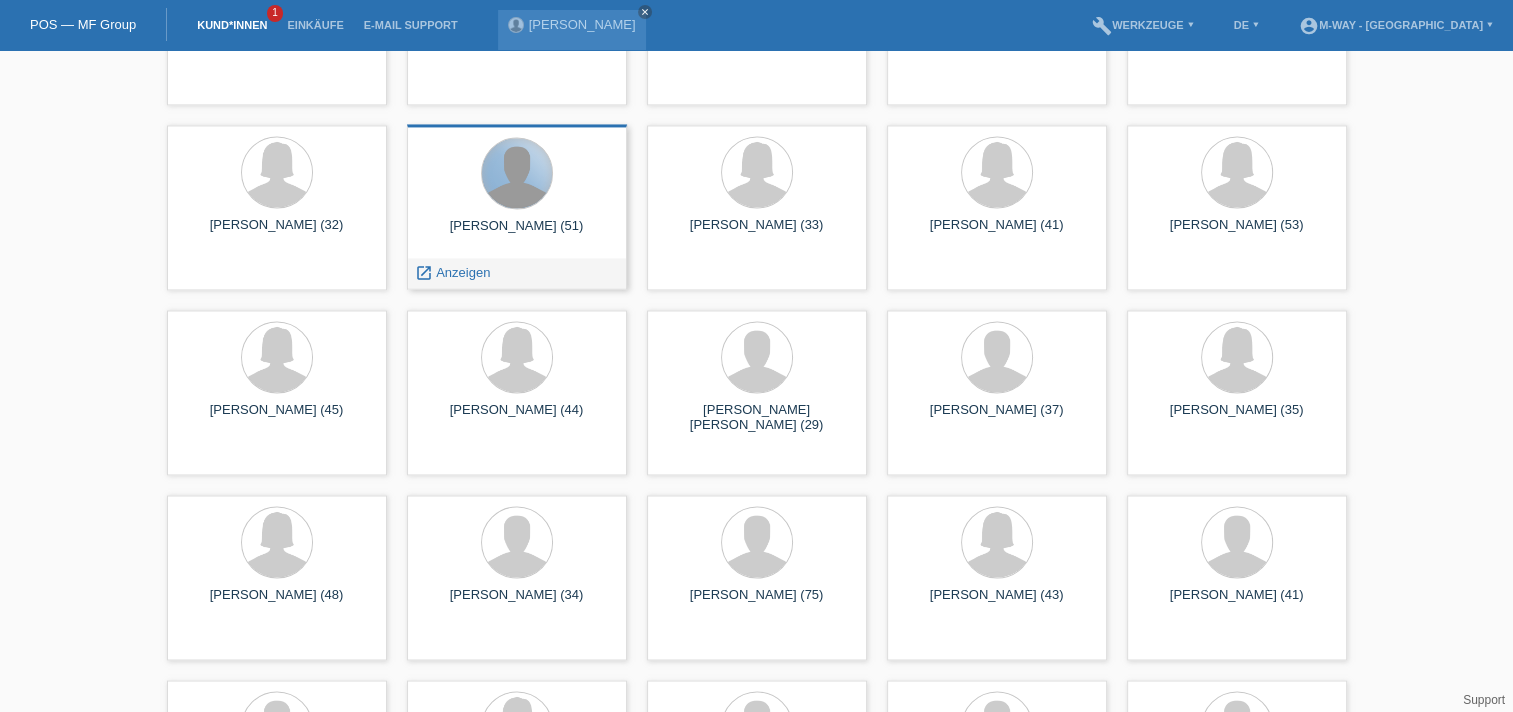 click at bounding box center [517, 173] 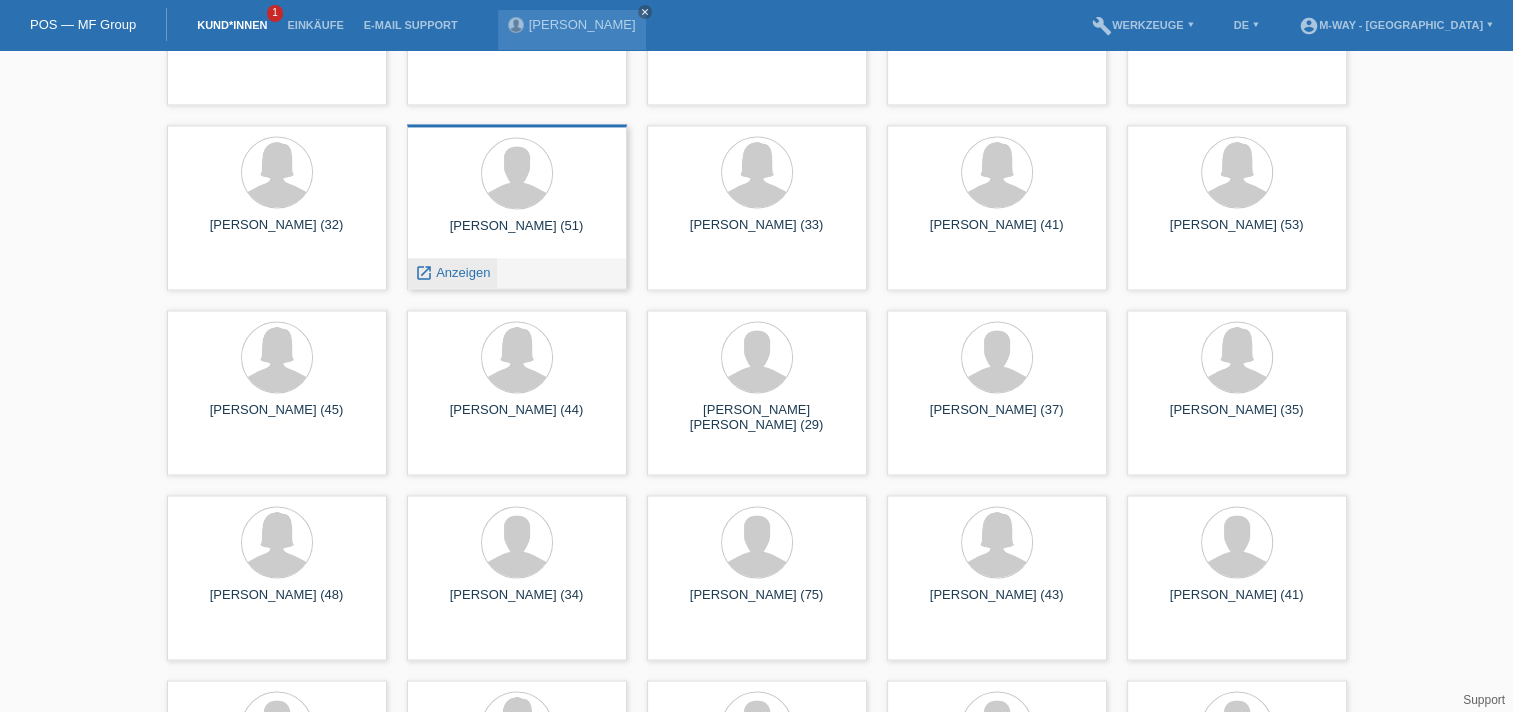 click on "Anzeigen" at bounding box center (463, 272) 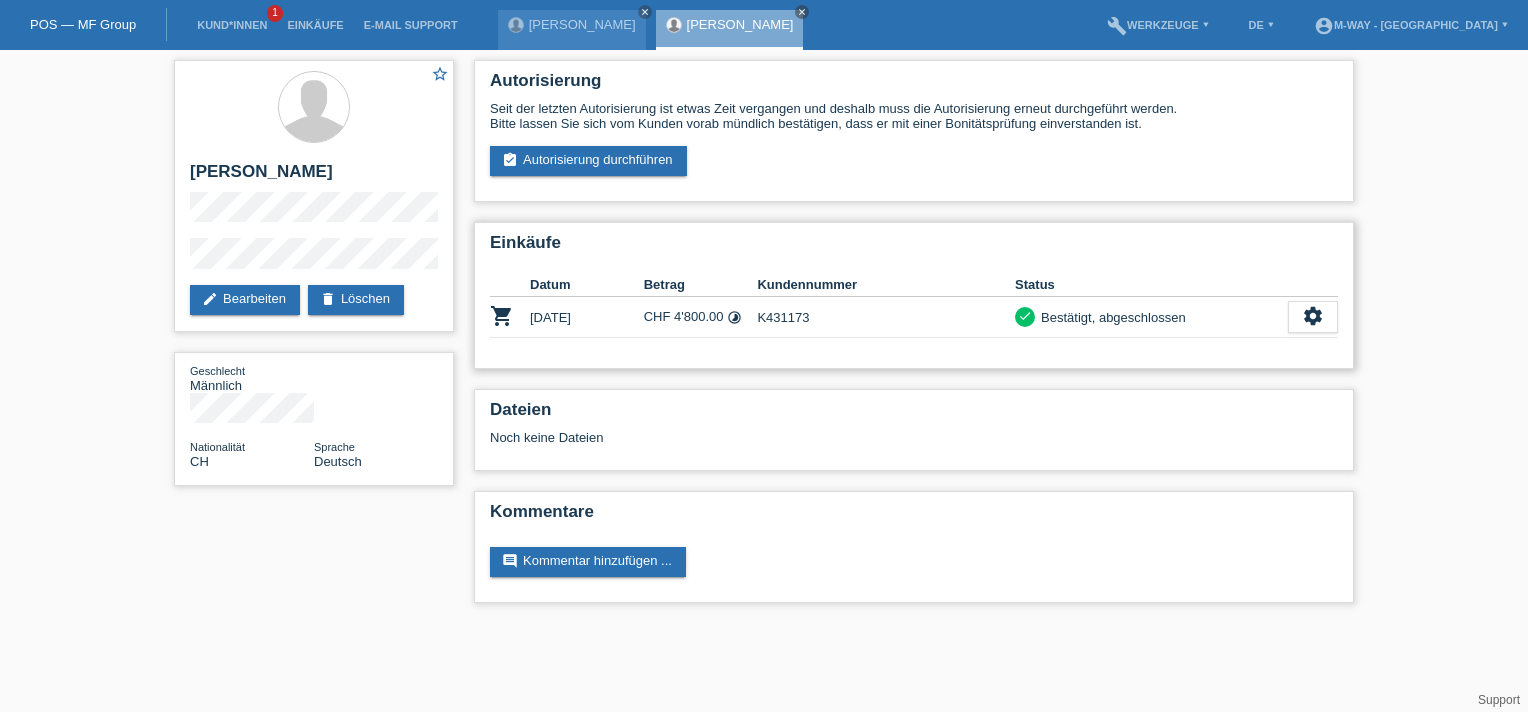 scroll, scrollTop: 0, scrollLeft: 0, axis: both 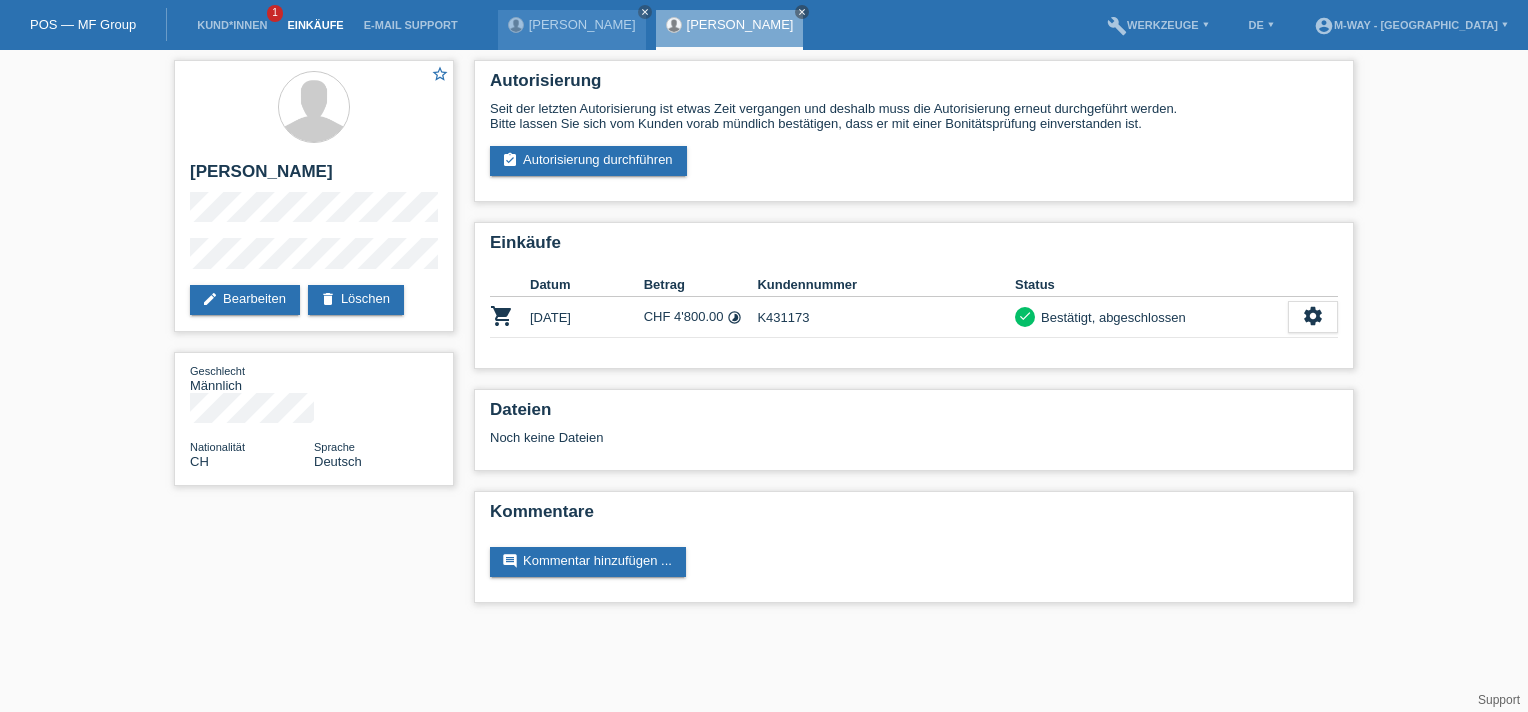 click on "Einkäufe" at bounding box center [315, 25] 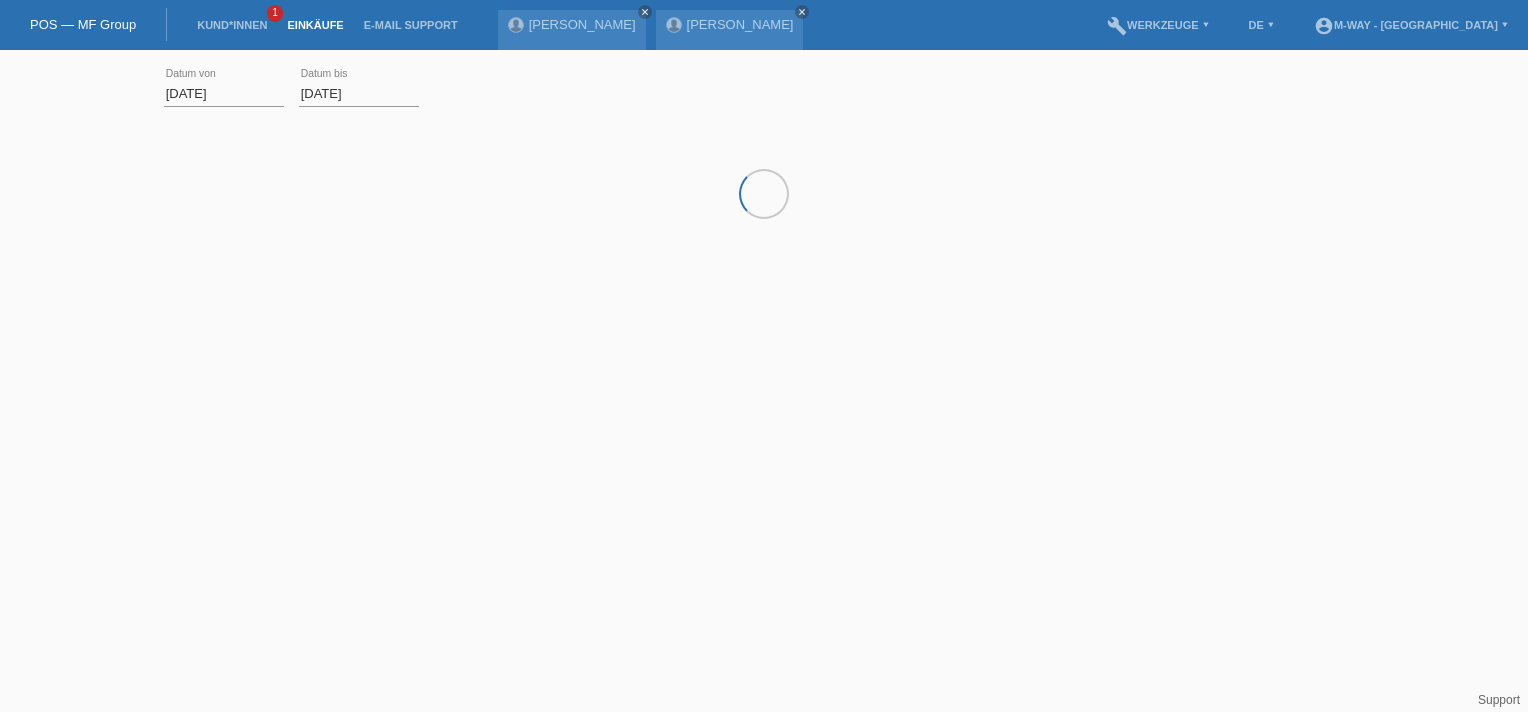 scroll, scrollTop: 0, scrollLeft: 0, axis: both 